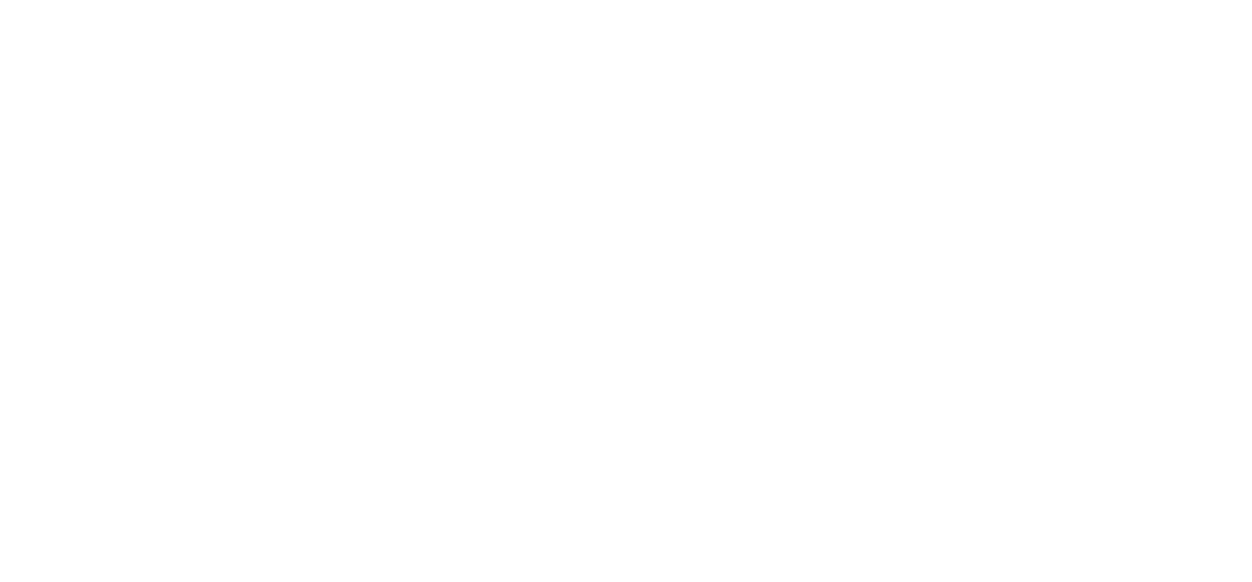 scroll, scrollTop: 0, scrollLeft: 0, axis: both 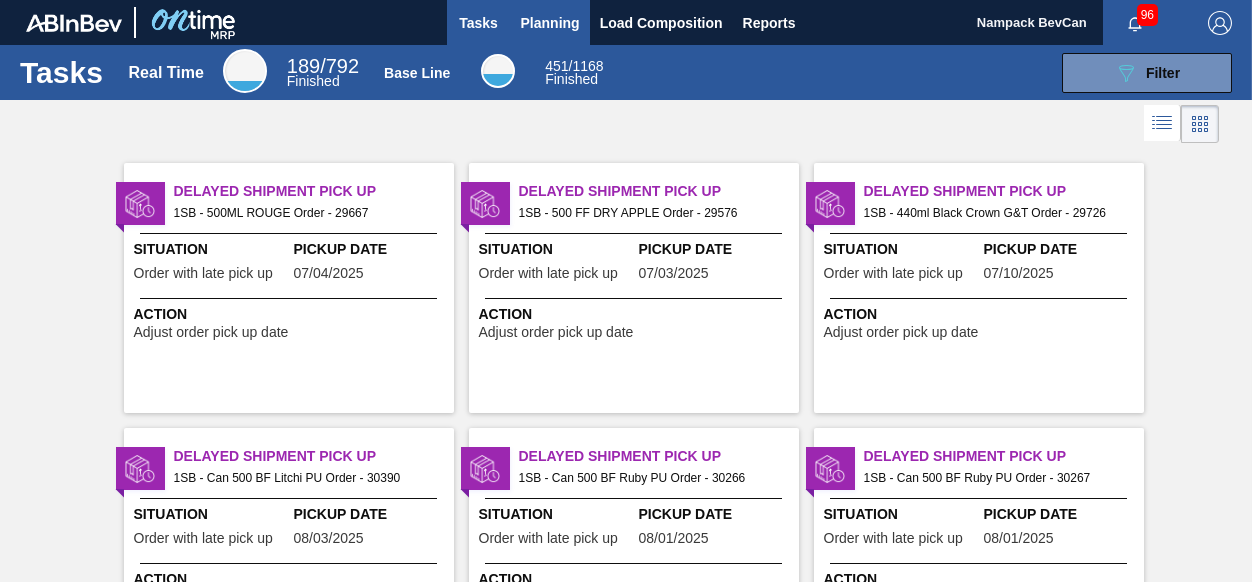 click on "Planning" at bounding box center [550, 23] 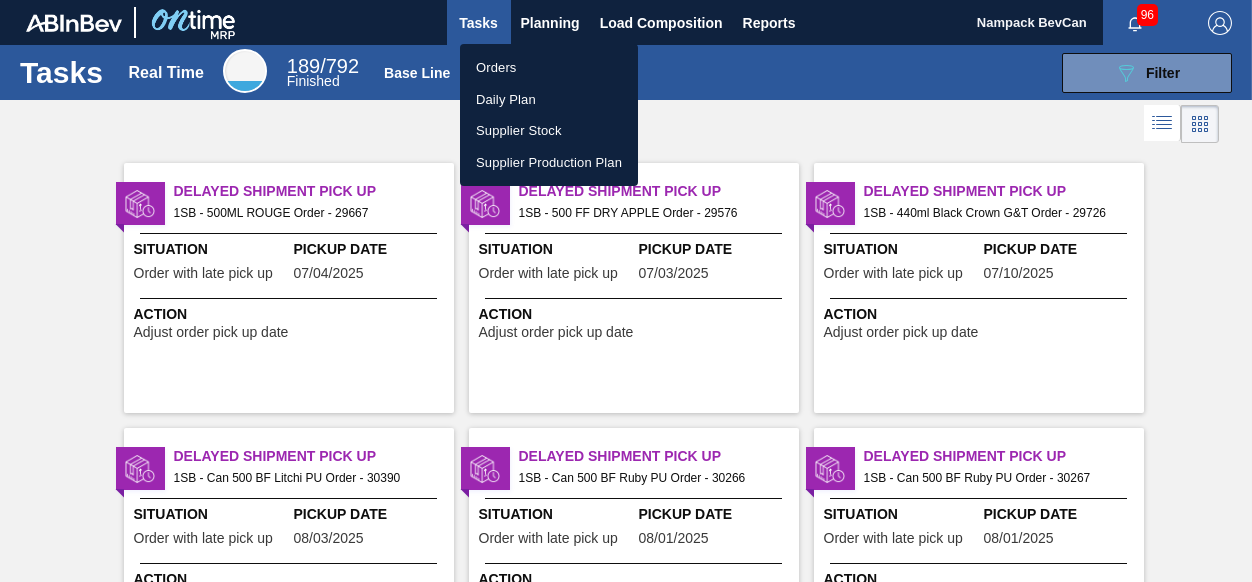 click on "Orders" at bounding box center (549, 68) 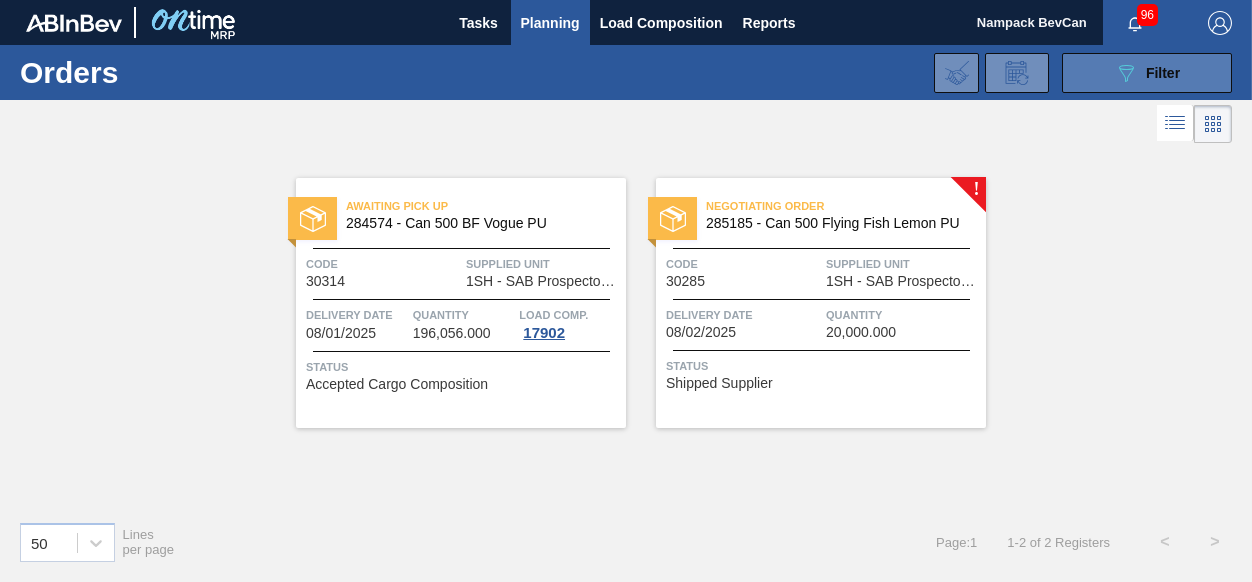 click on "089F7B8B-B2A5-4AFE-B5C0-19BA573D28AC" 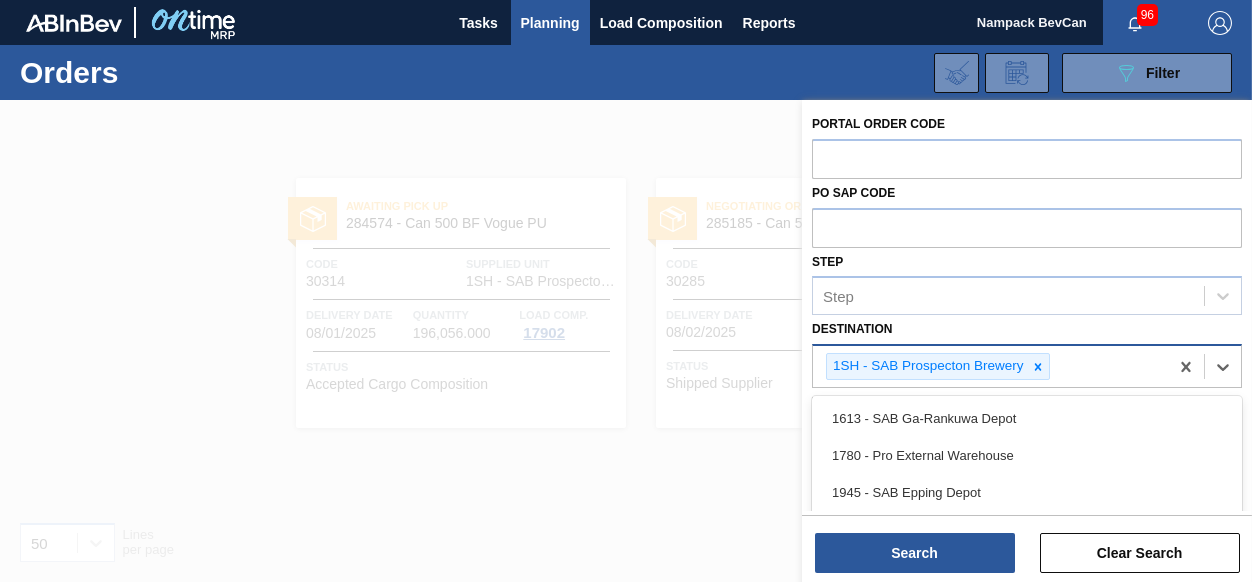 click on "1SH - SAB Prospecton Brewery" at bounding box center [938, 366] 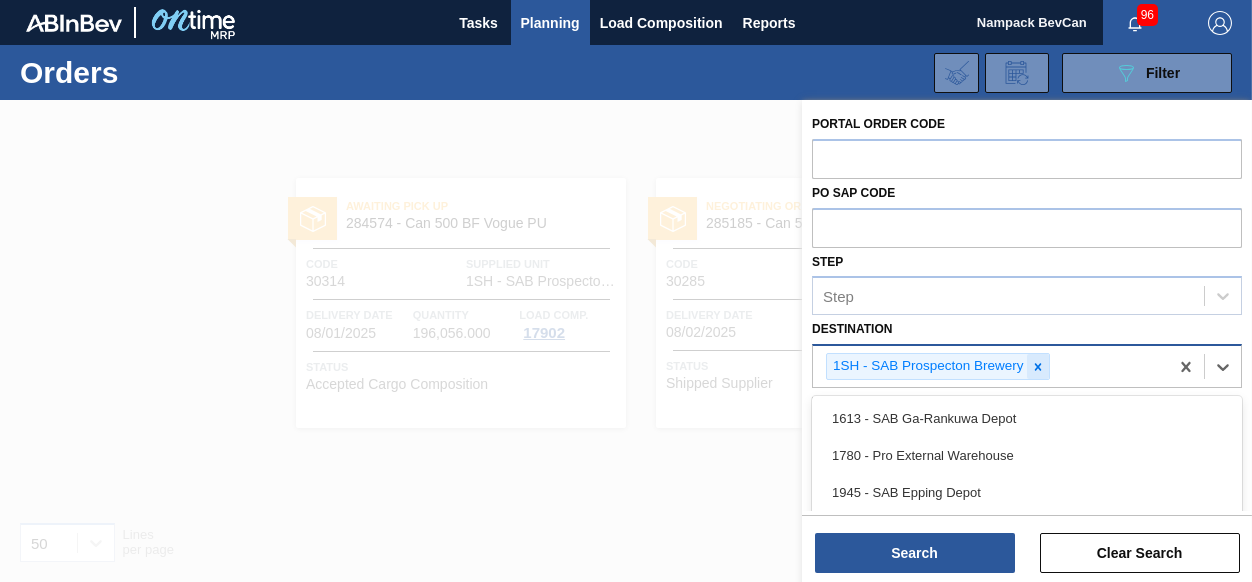 click 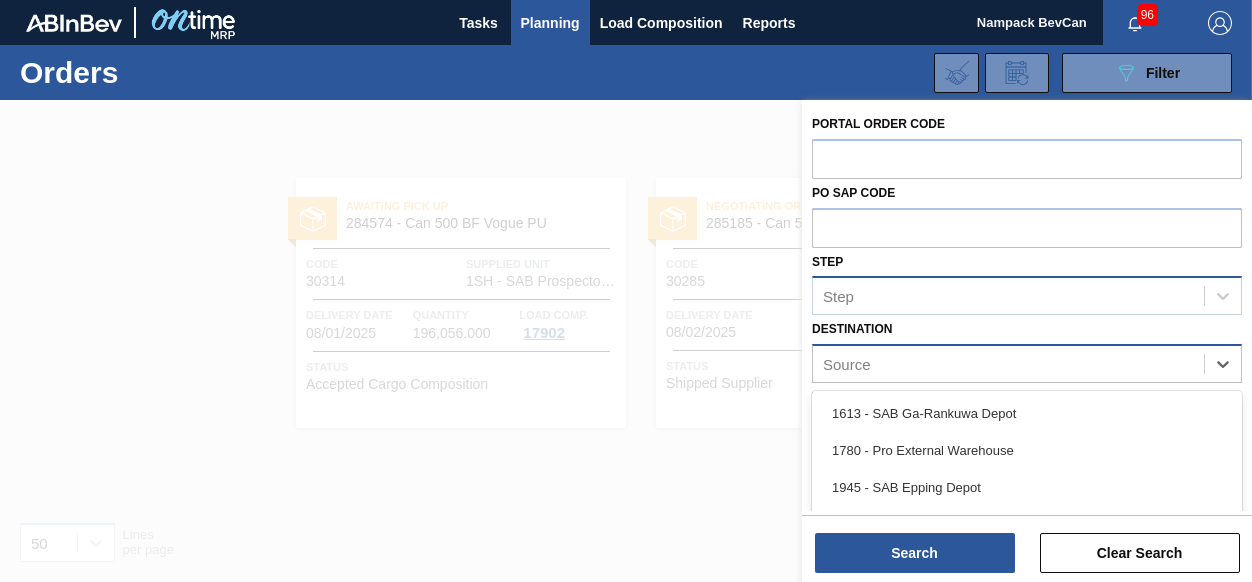 type on "s" 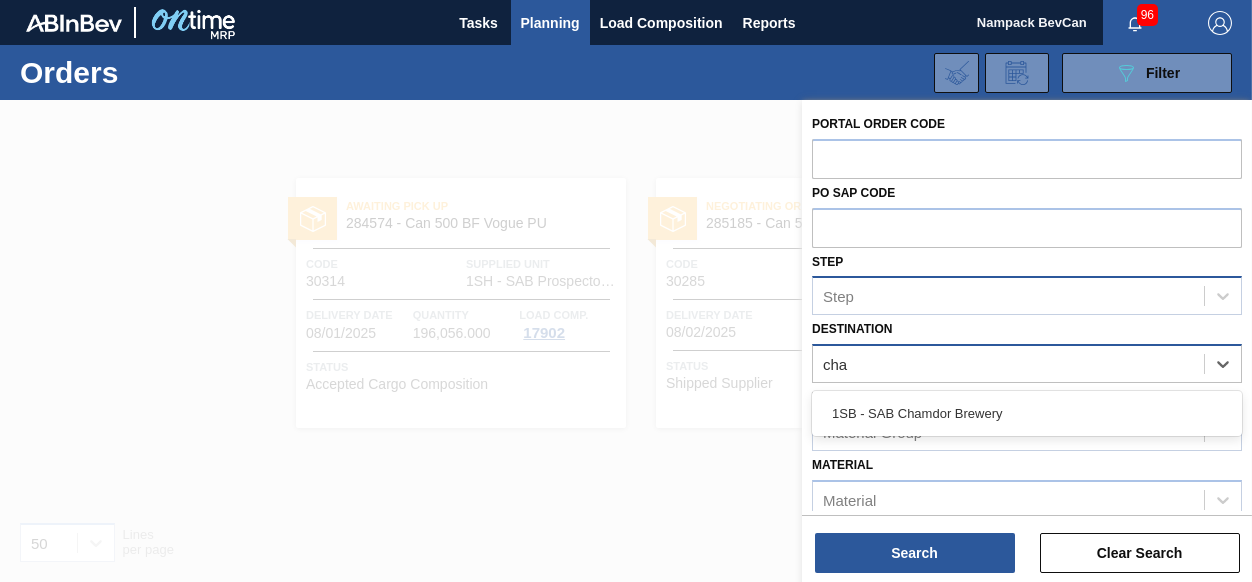 type on "cham" 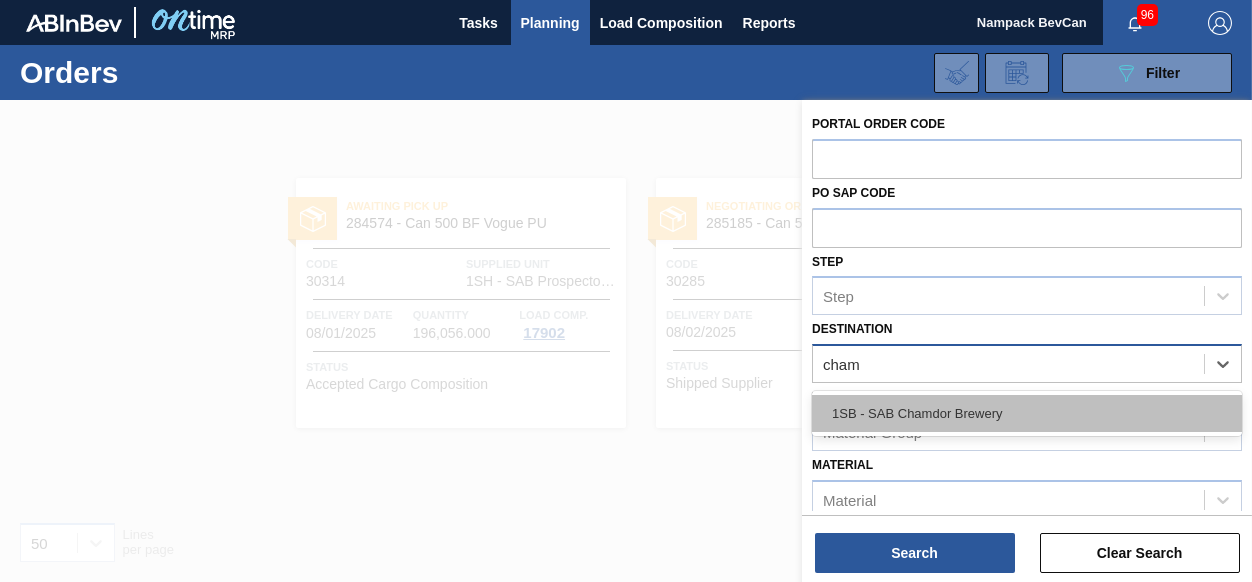 click on "1SB - SAB Chamdor Brewery" at bounding box center [1027, 413] 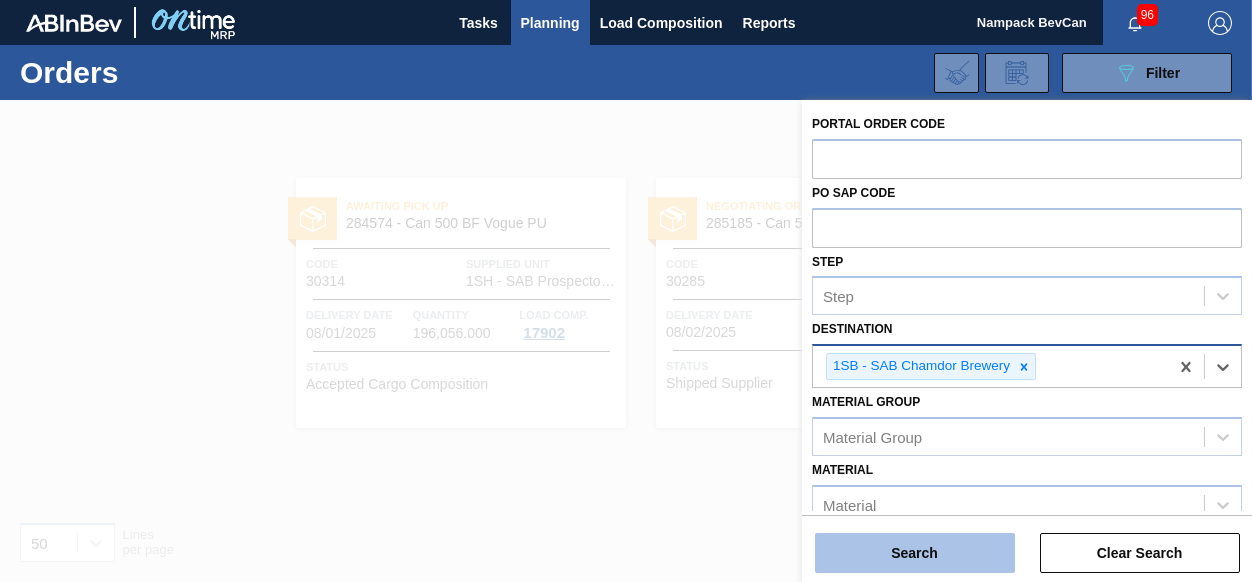 click on "Search" at bounding box center (915, 553) 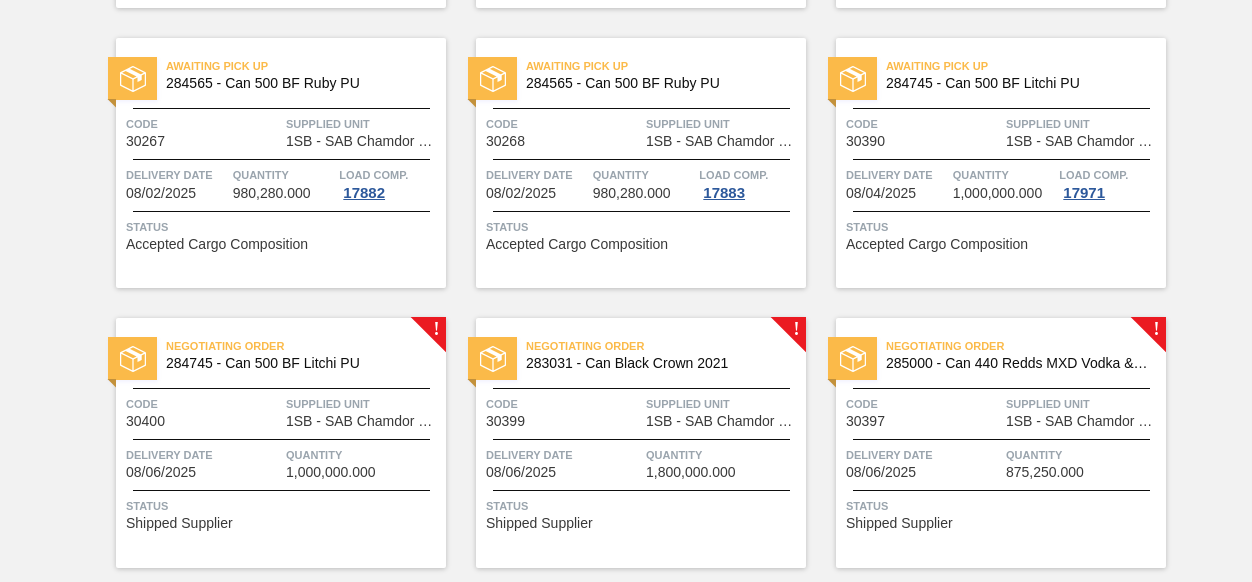scroll, scrollTop: 800, scrollLeft: 0, axis: vertical 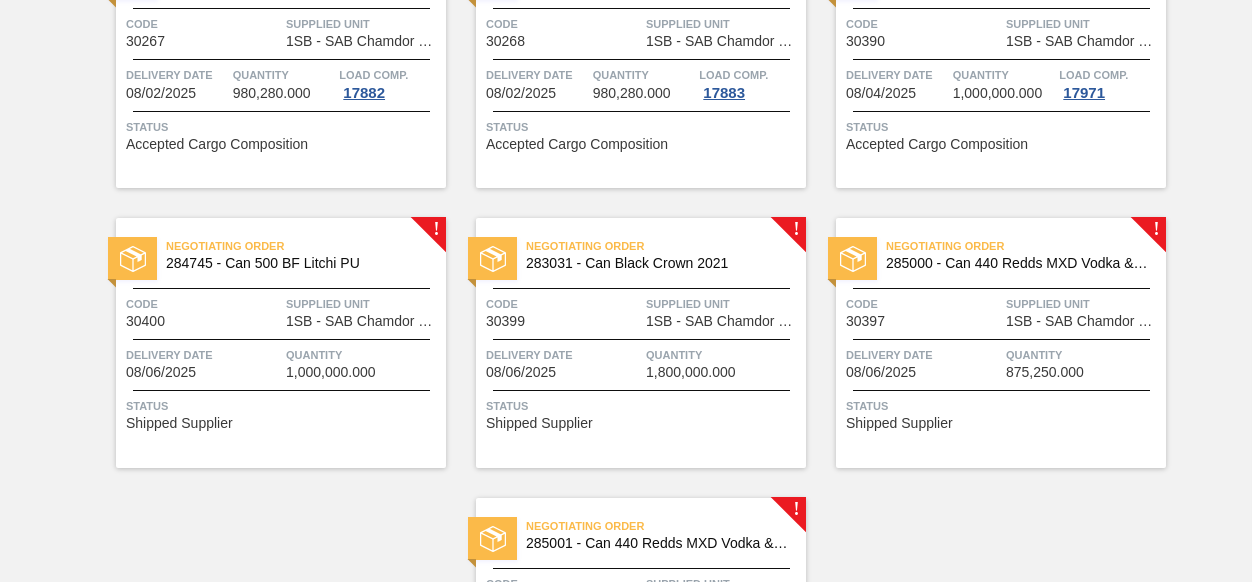 click on "1SB - SAB Chamdor Brewery" at bounding box center (1083, 321) 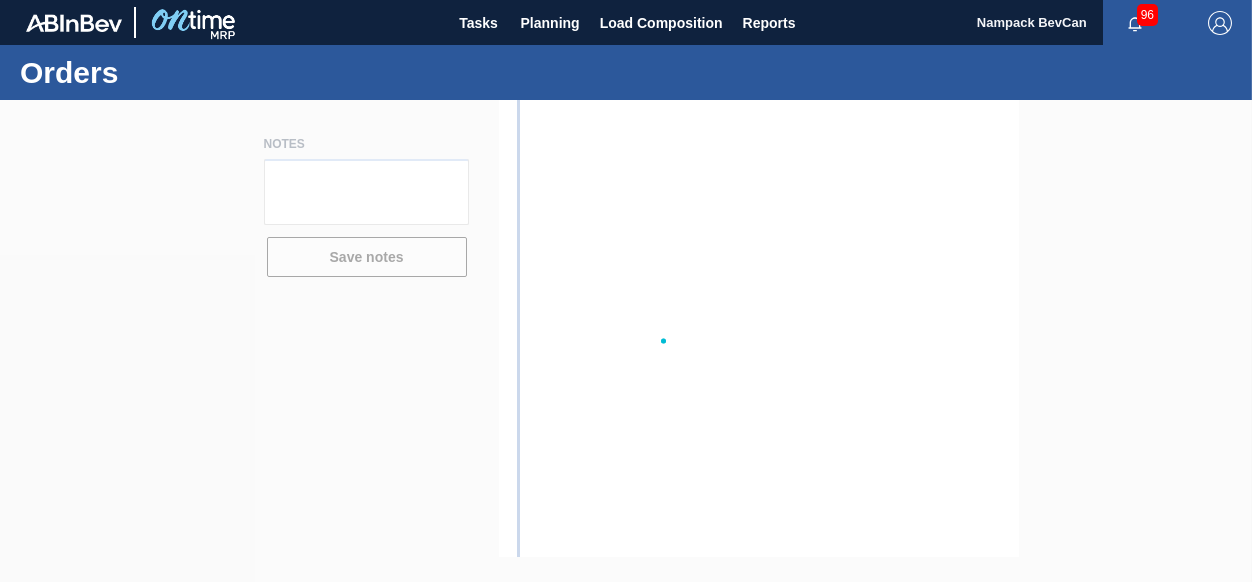 scroll, scrollTop: 0, scrollLeft: 0, axis: both 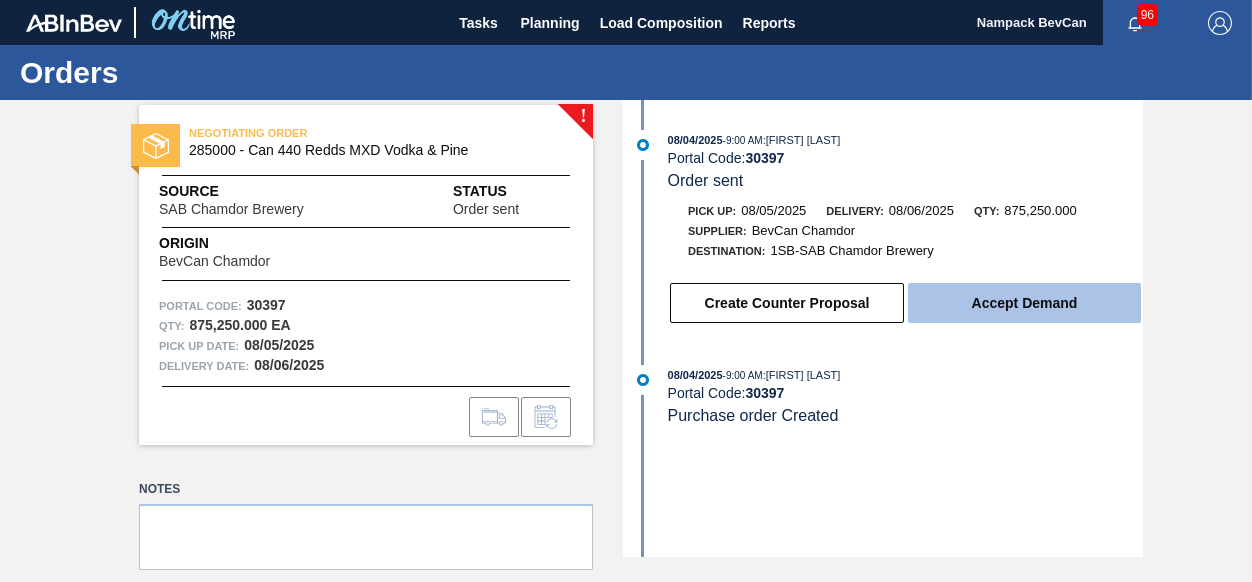 click on "Accept Demand" at bounding box center (1024, 303) 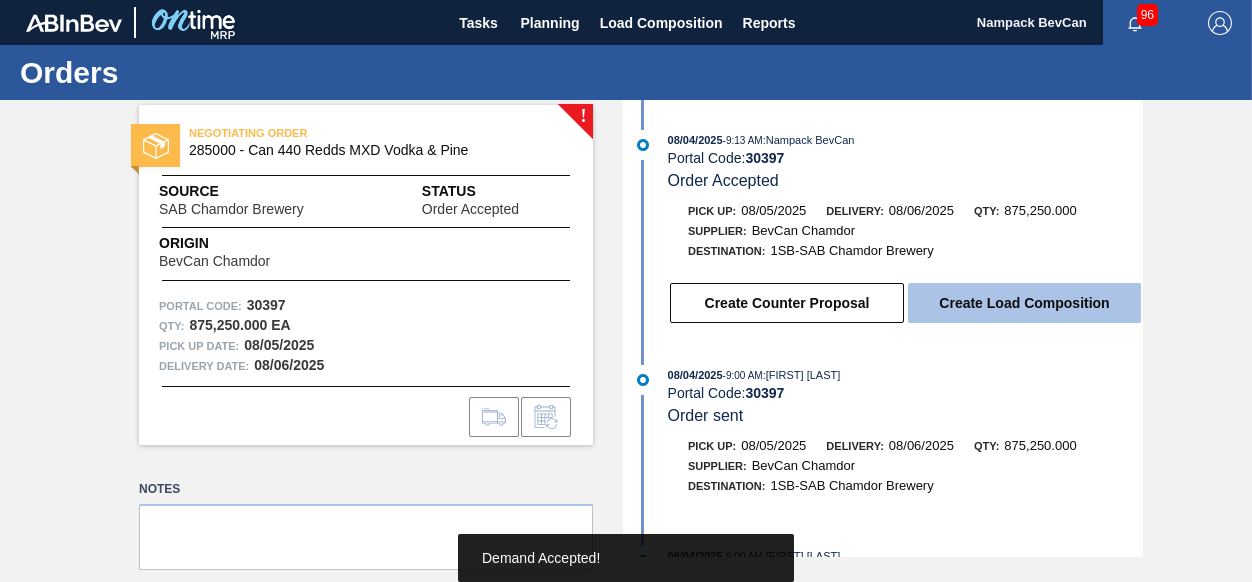 click on "Create Load Composition" at bounding box center [1024, 303] 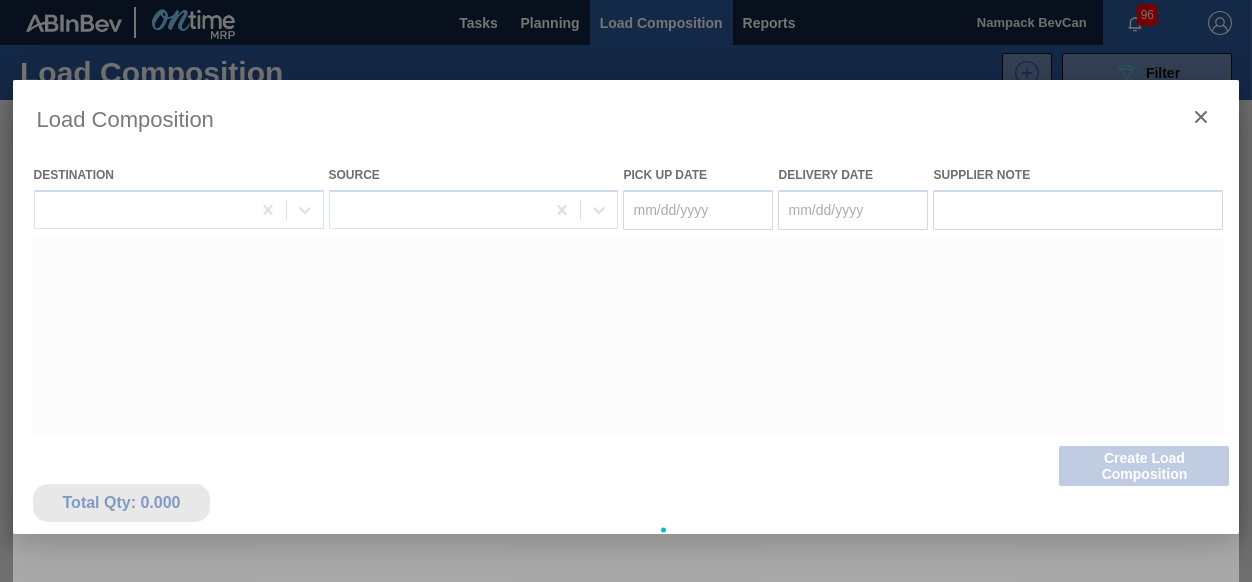 type on "08/05/2025" 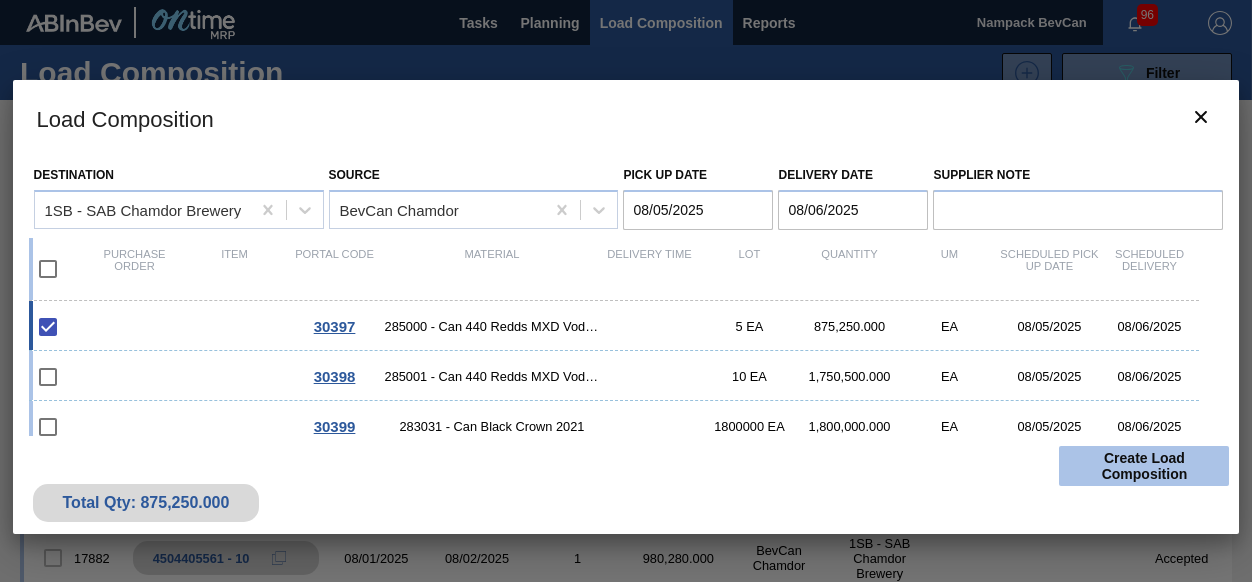 click on "Create Load Composition" at bounding box center [1144, 466] 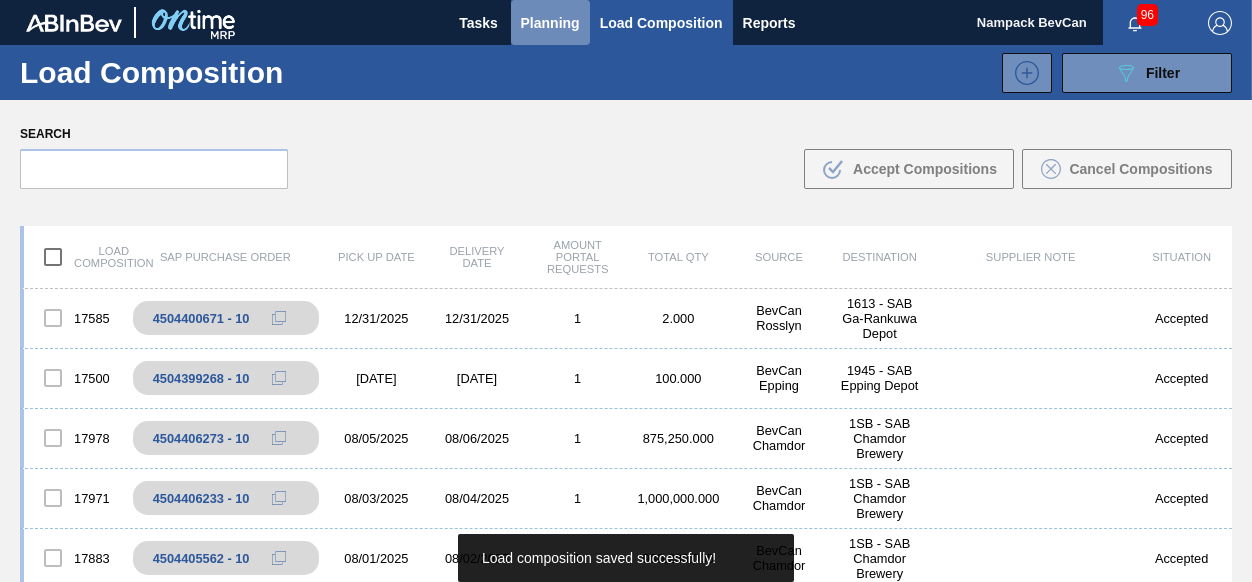 click on "Planning" at bounding box center (550, 23) 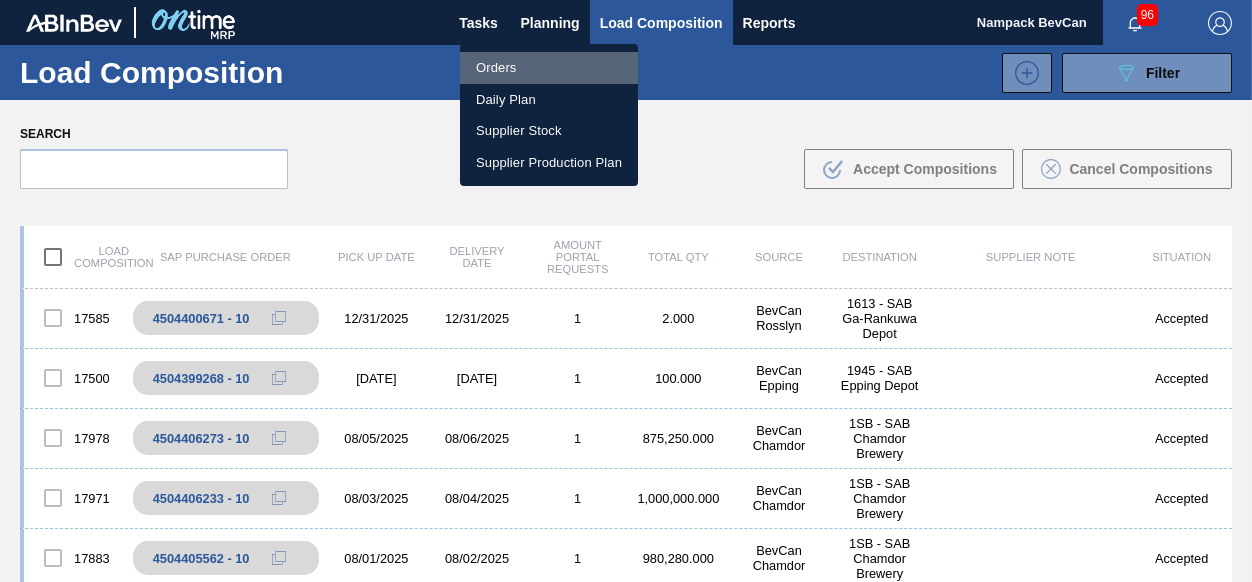 click on "Orders" at bounding box center (549, 68) 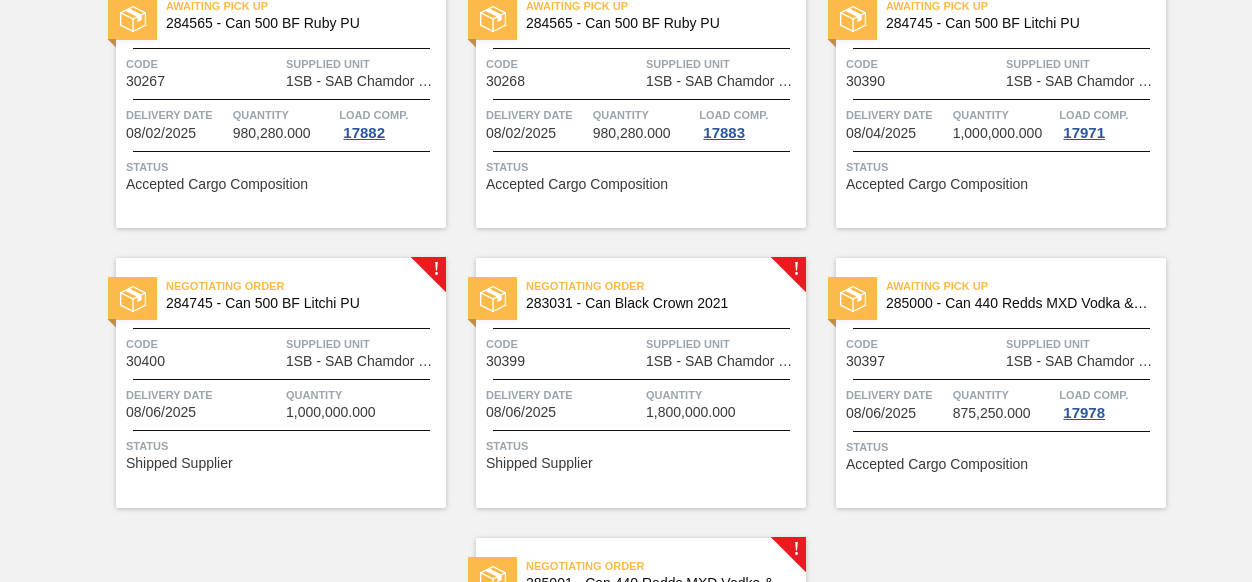 scroll, scrollTop: 800, scrollLeft: 0, axis: vertical 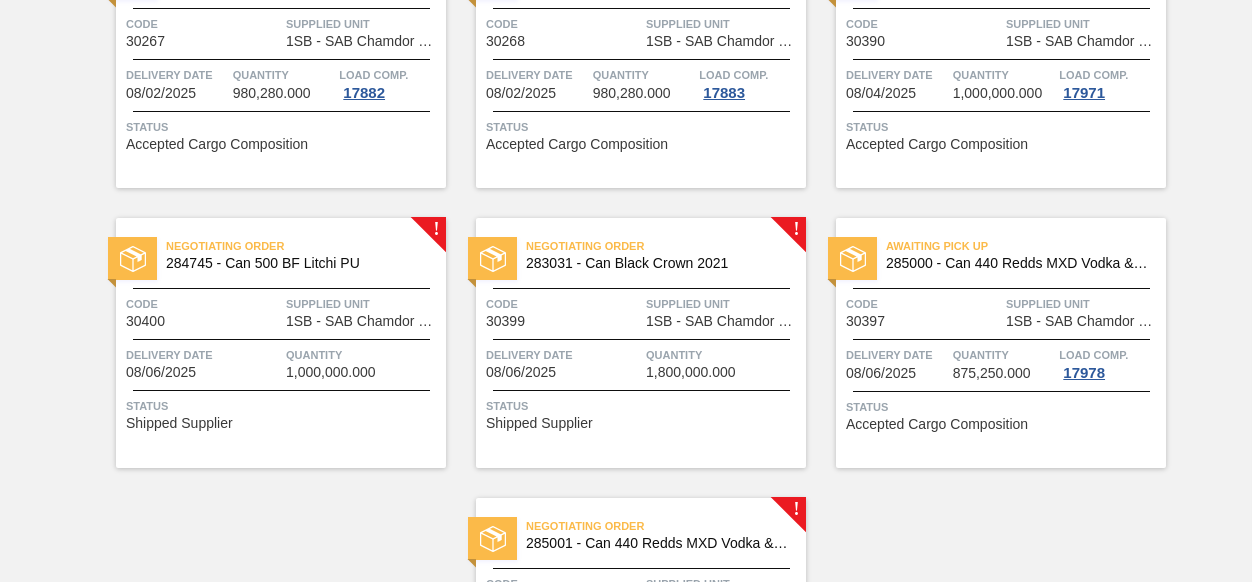 click on "Negotiating Order [NUMBER] - Can [NUMBER] [BRAND] [BRAND] Code [NUMBER] Supplied Unit [BRAND] - [BRAND] [BRAND] Delivery Date [DATE] Quantity [QUANTITY] Status Shipped Supplier" at bounding box center [281, 343] 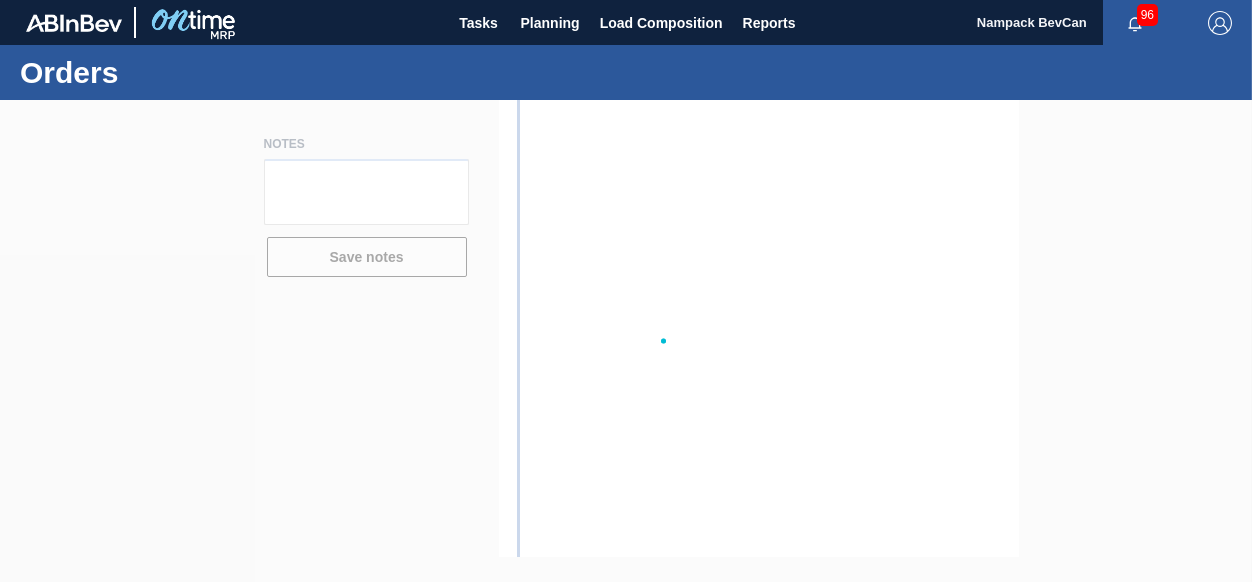 scroll, scrollTop: 0, scrollLeft: 0, axis: both 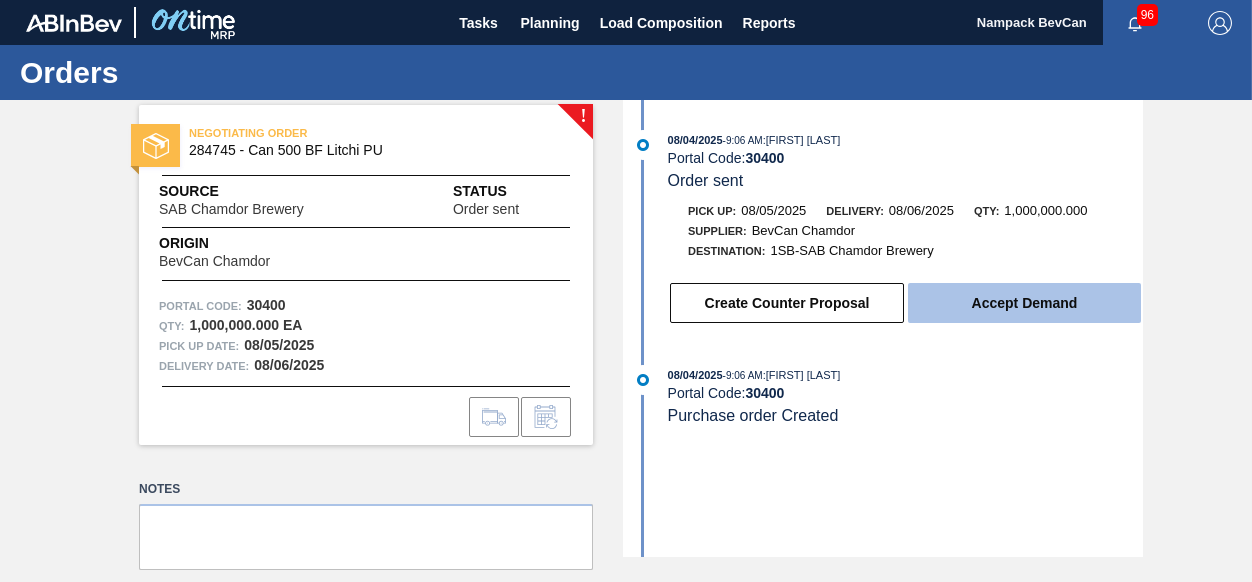 click on "Accept Demand" at bounding box center (1024, 303) 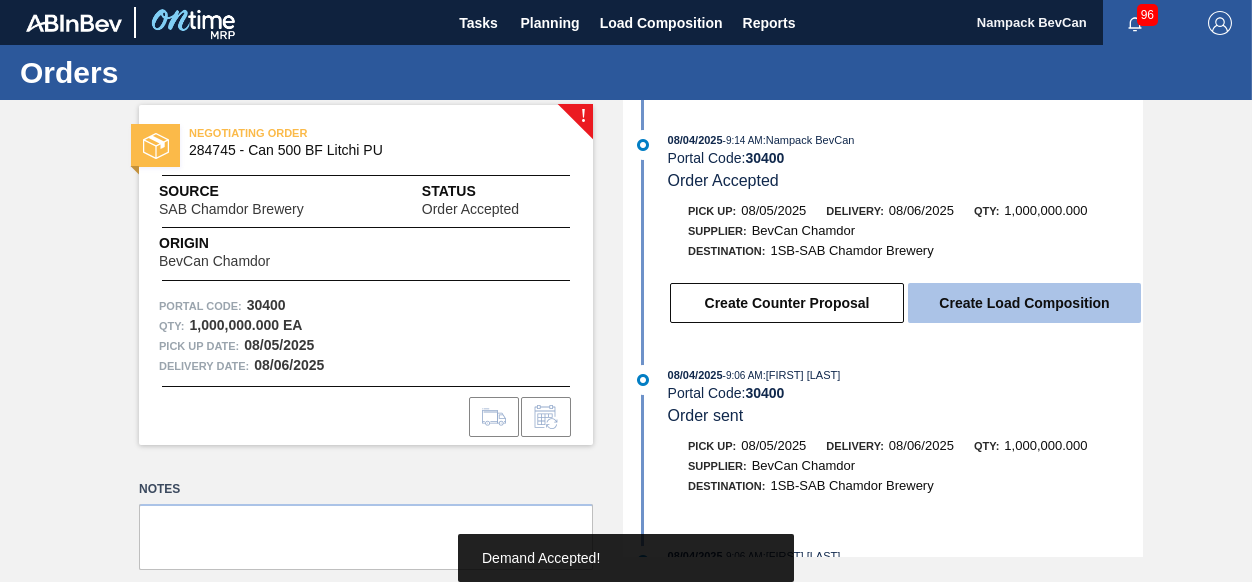 click on "Create Load Composition" at bounding box center (1024, 303) 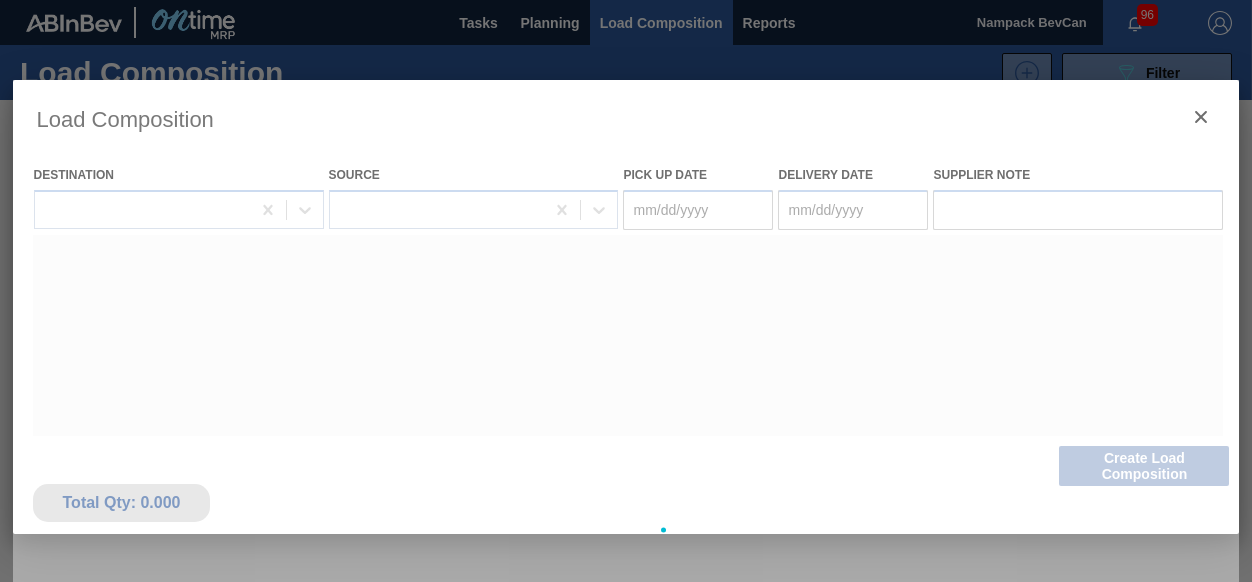 type on "08/05/2025" 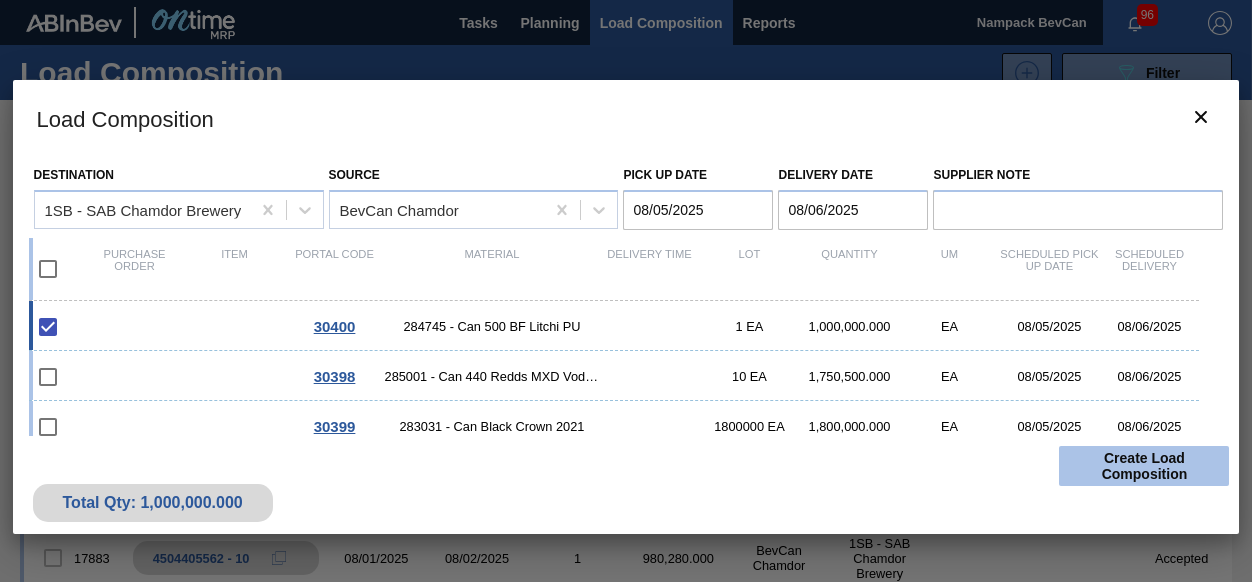 click on "Create Load Composition" at bounding box center [1144, 466] 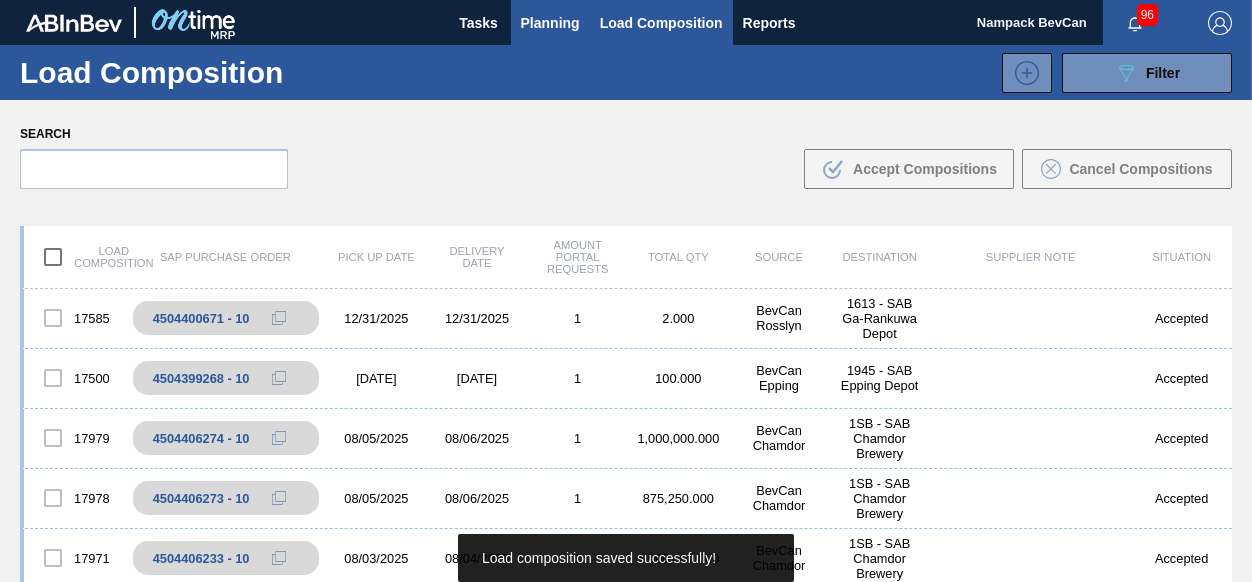 click on "Planning" at bounding box center [550, 23] 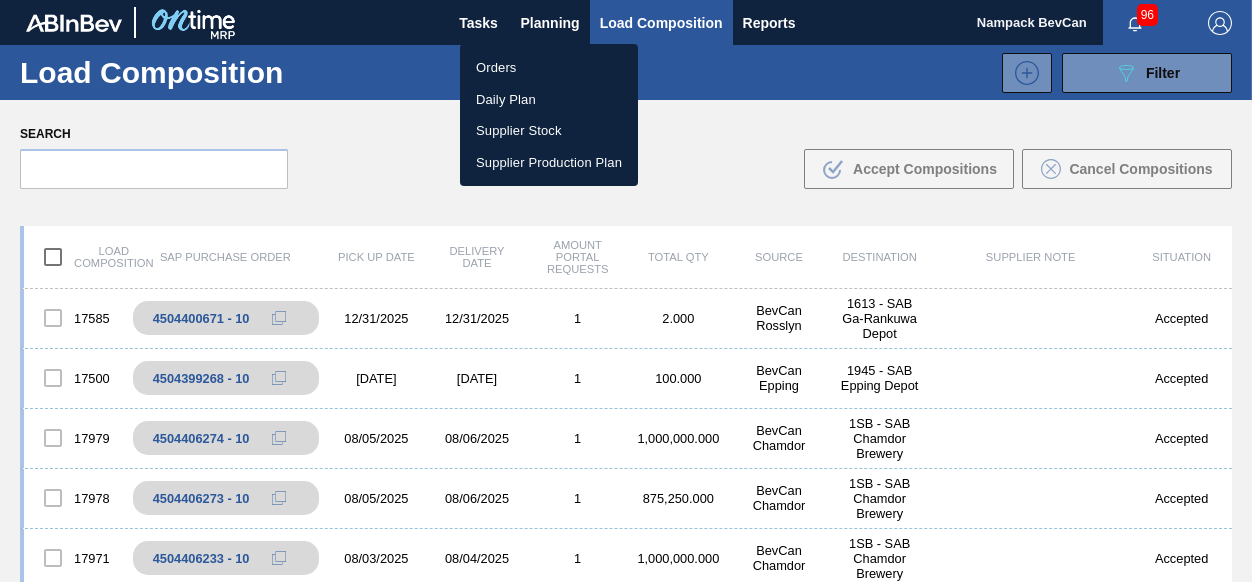 click on "Orders" at bounding box center [549, 68] 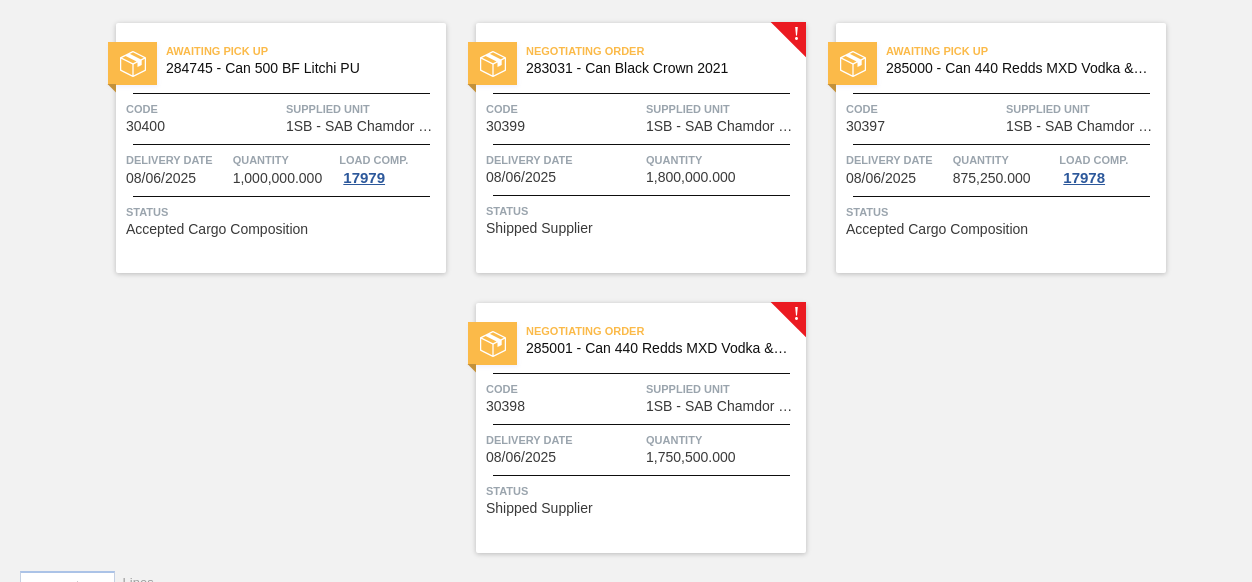 scroll, scrollTop: 1000, scrollLeft: 0, axis: vertical 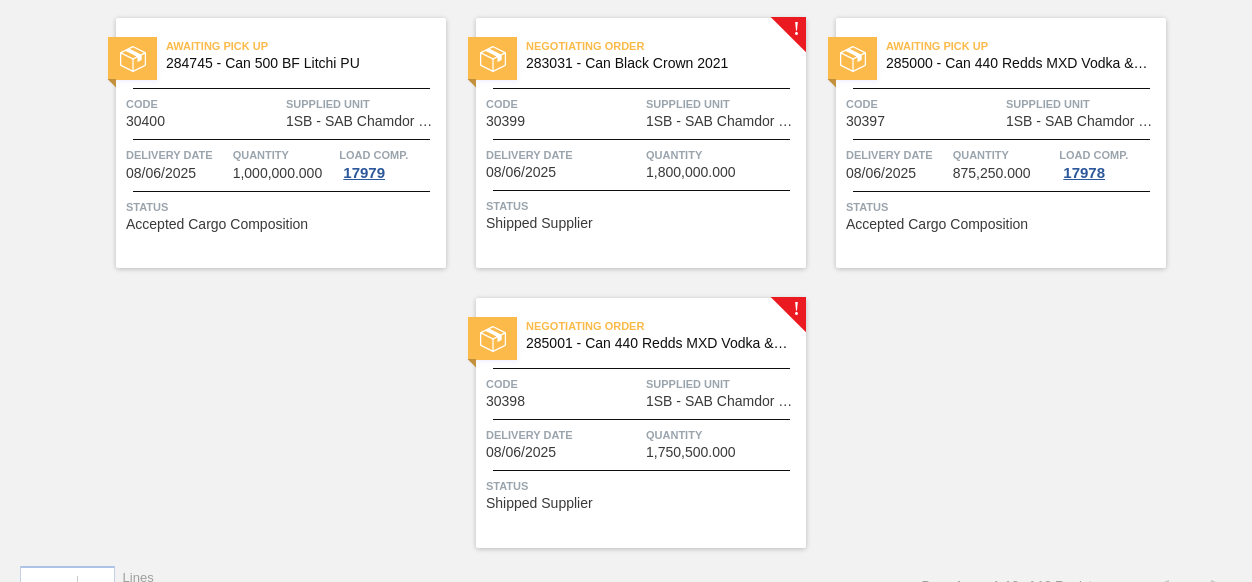click on "1SB - SAB Chamdor Brewery" at bounding box center [723, 121] 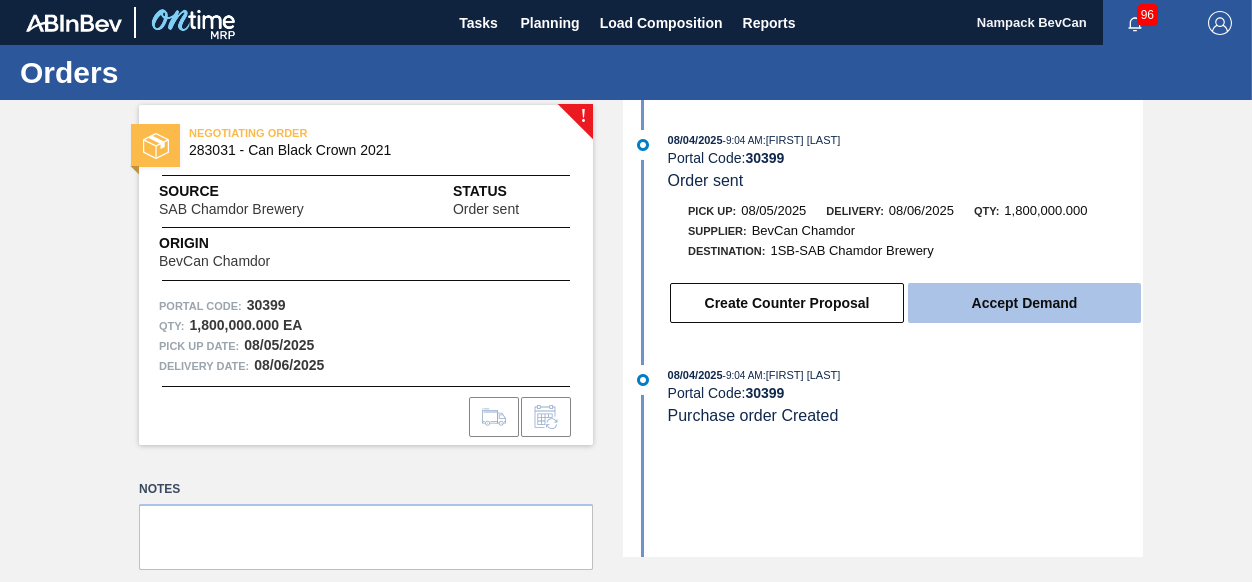 click on "Accept Demand" at bounding box center (1024, 303) 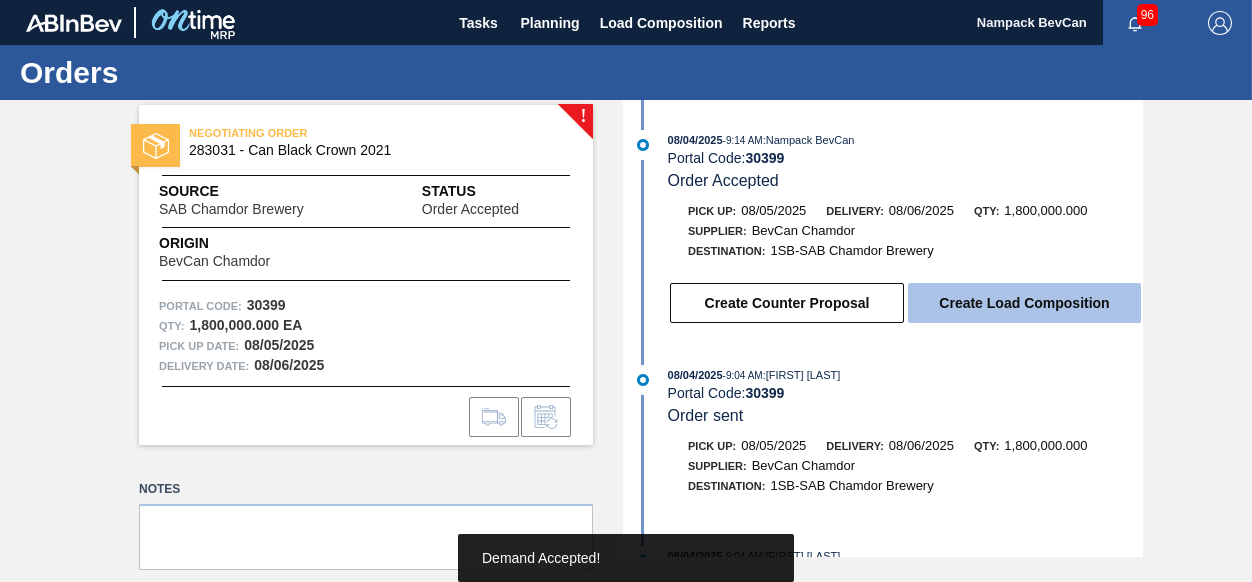 click on "Create Load Composition" at bounding box center (1024, 303) 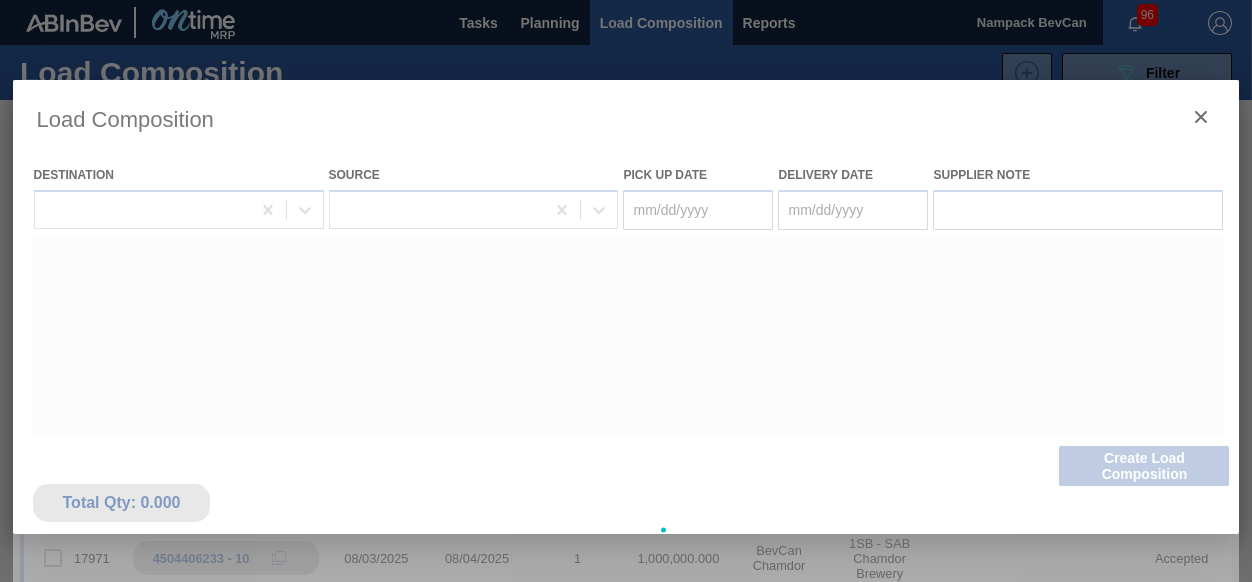 type on "08/05/2025" 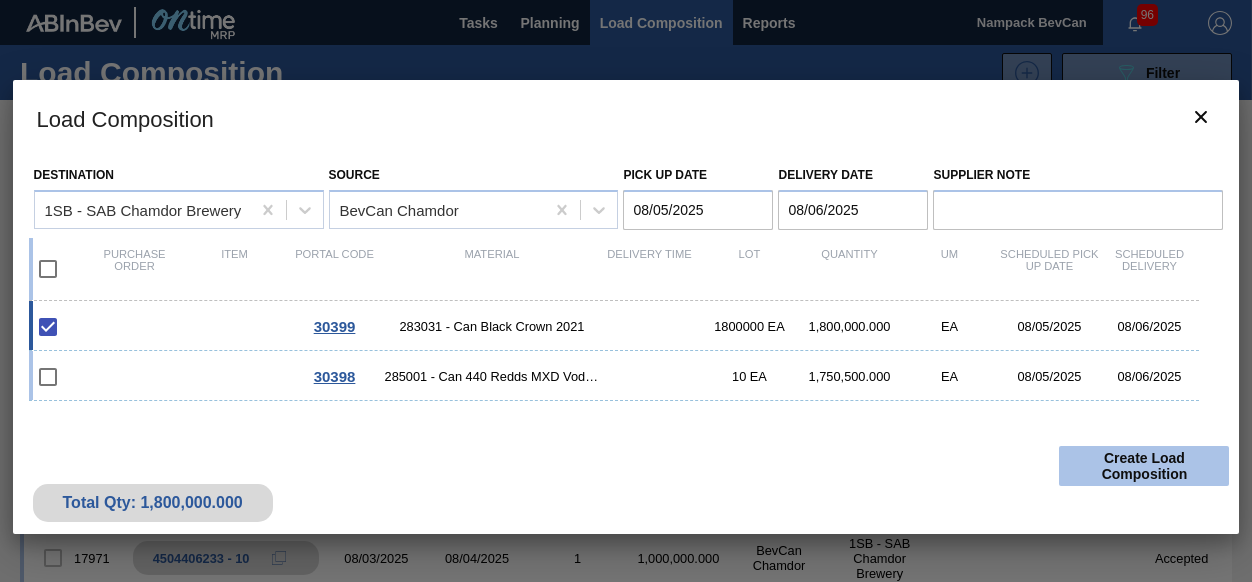 click on "Create Load Composition" at bounding box center [1144, 466] 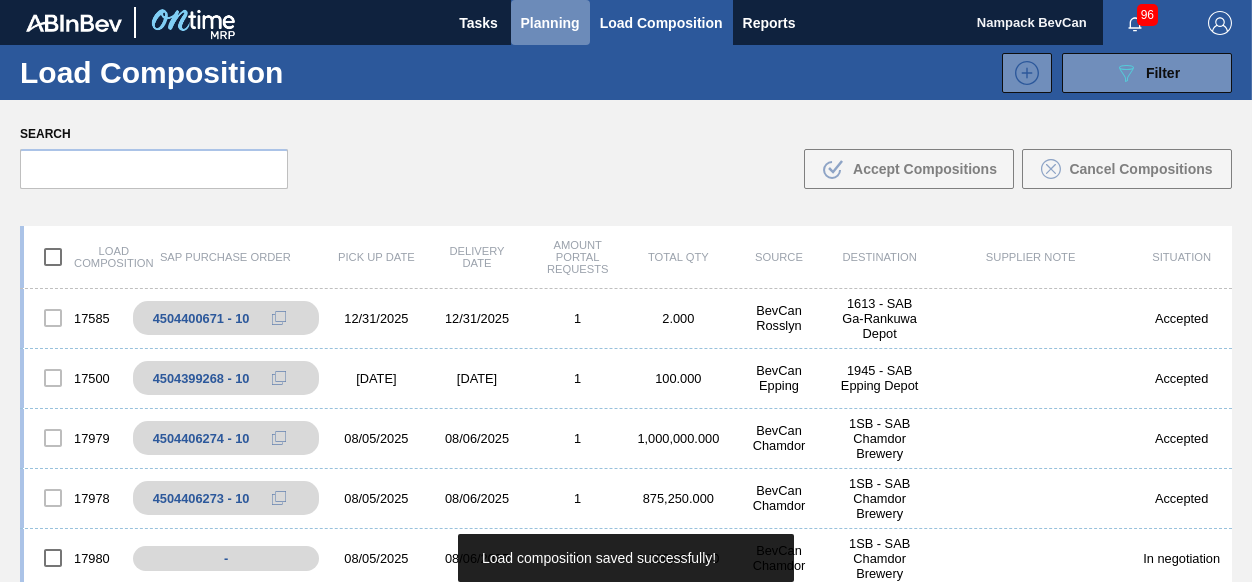 click on "Planning" at bounding box center [550, 23] 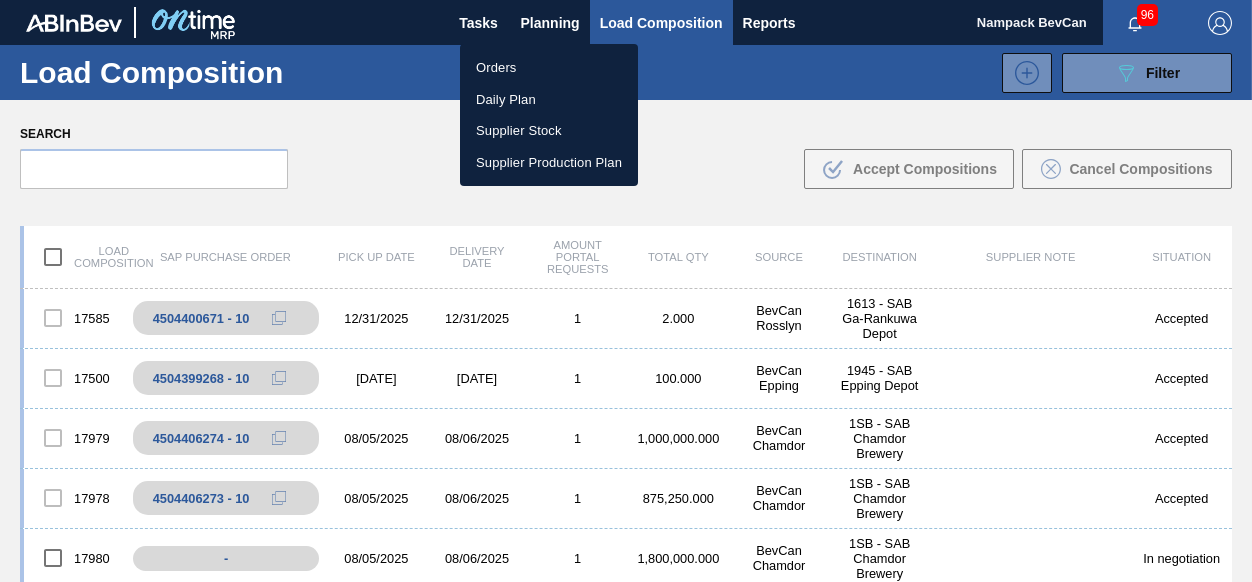 click on "Orders" at bounding box center [549, 68] 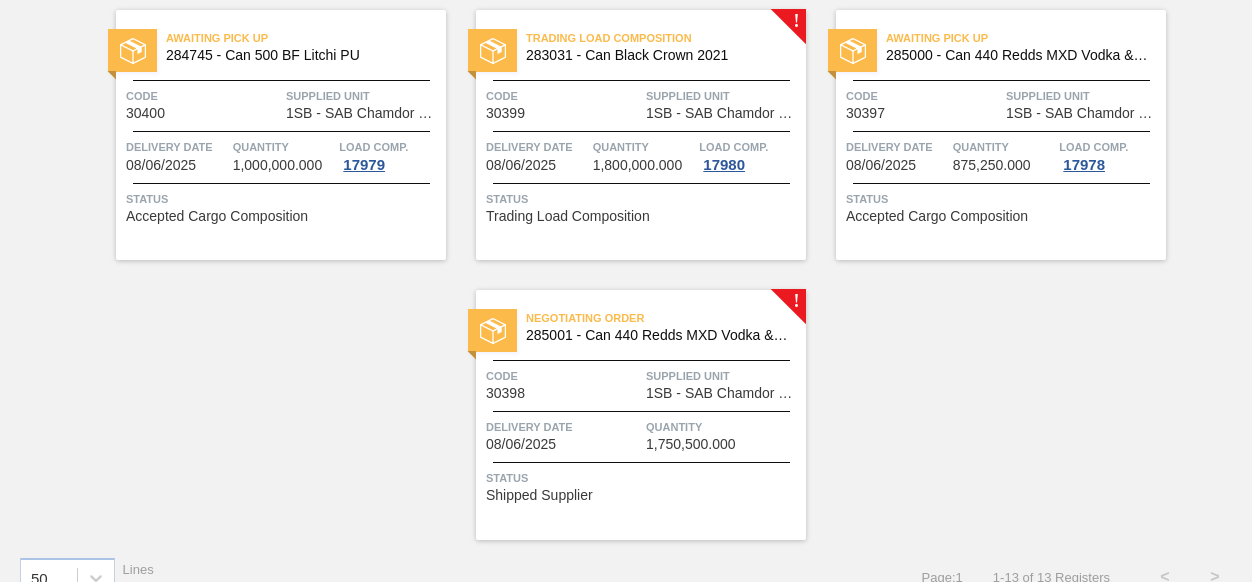 scroll, scrollTop: 1039, scrollLeft: 0, axis: vertical 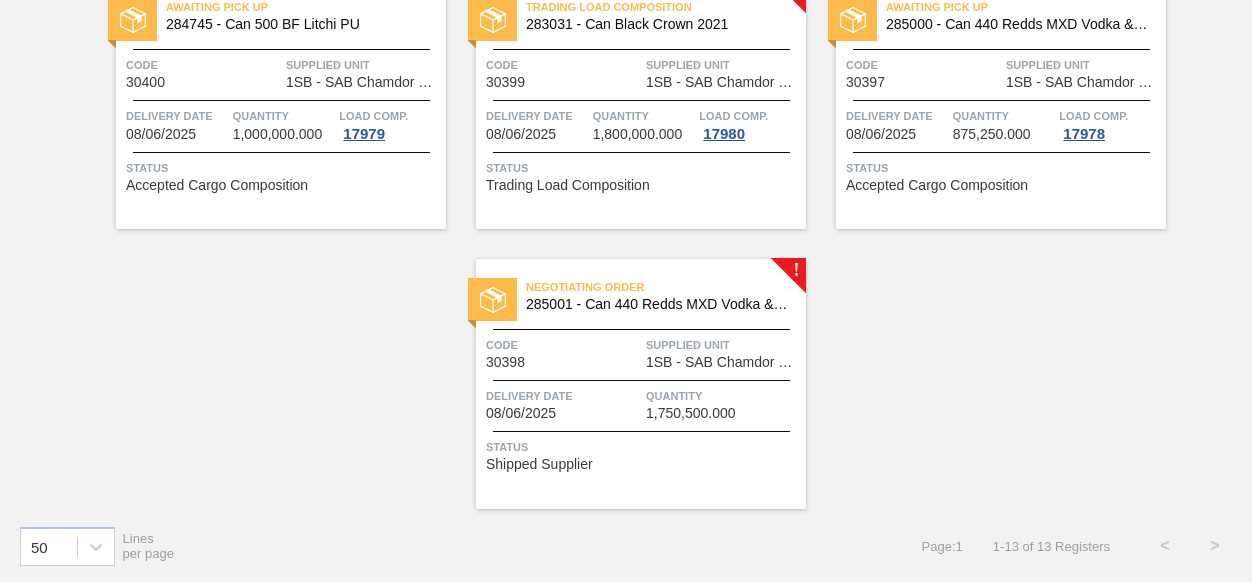 click on "Negotiating Order [NUMBER] - Can 440 Redds MXD Vodka & Guarana" at bounding box center (641, 296) 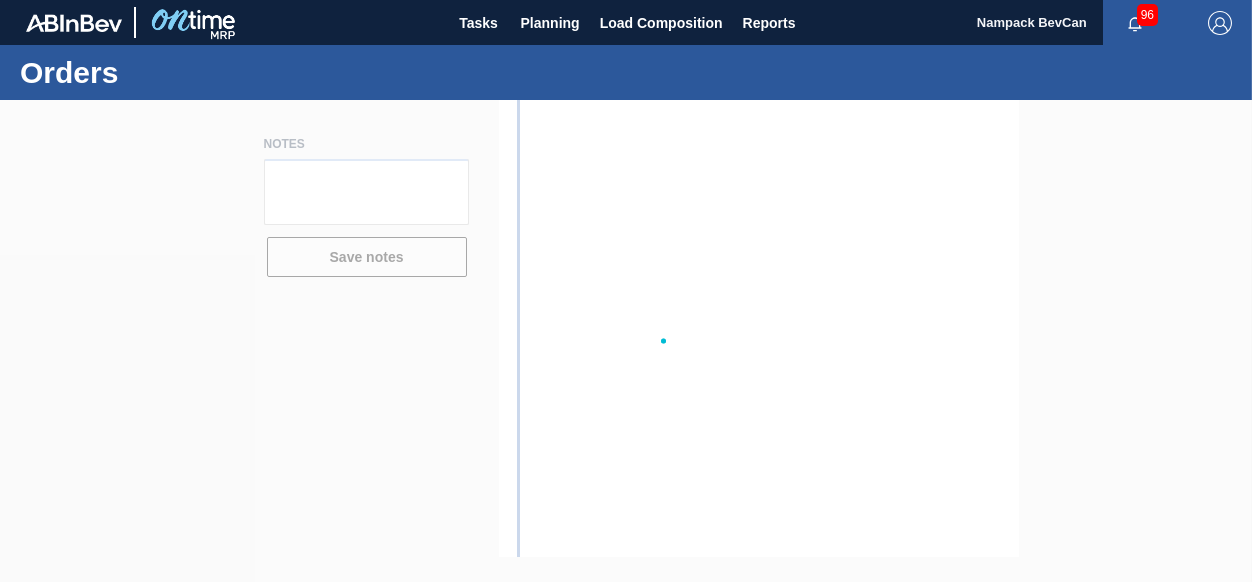 scroll, scrollTop: 0, scrollLeft: 0, axis: both 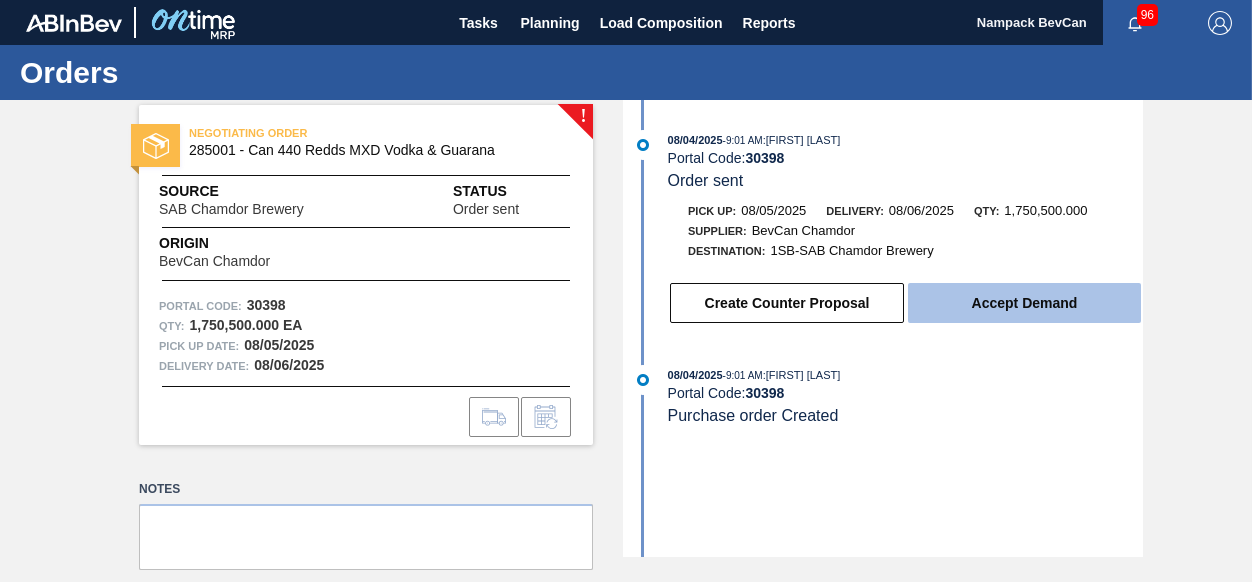click on "Accept Demand" at bounding box center (1024, 303) 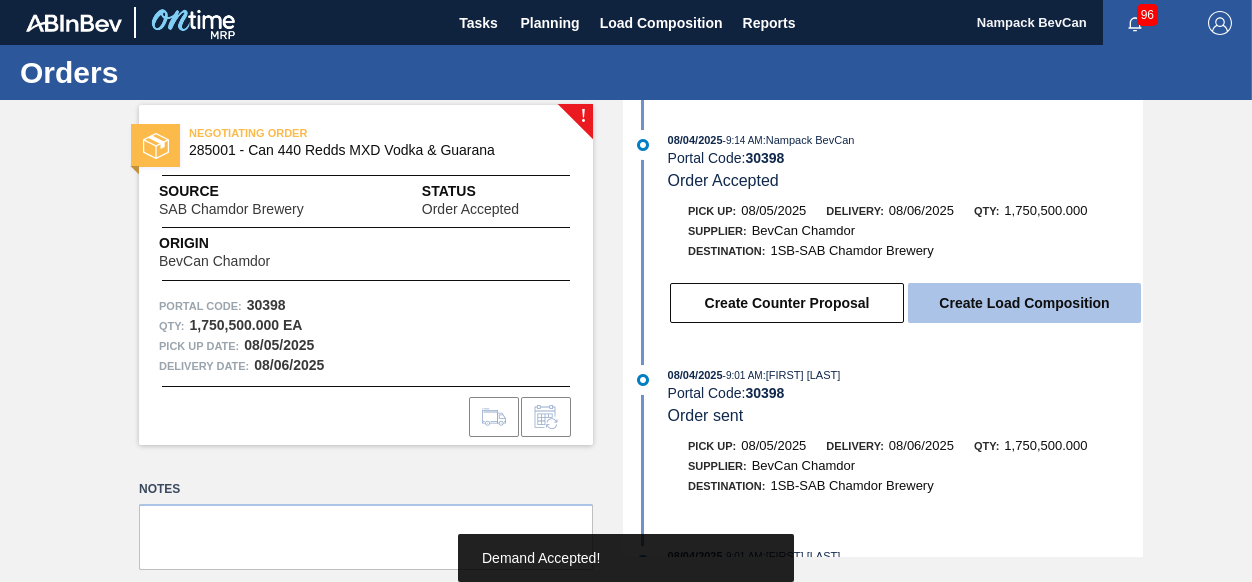 click on "Create Load Composition" at bounding box center [1024, 303] 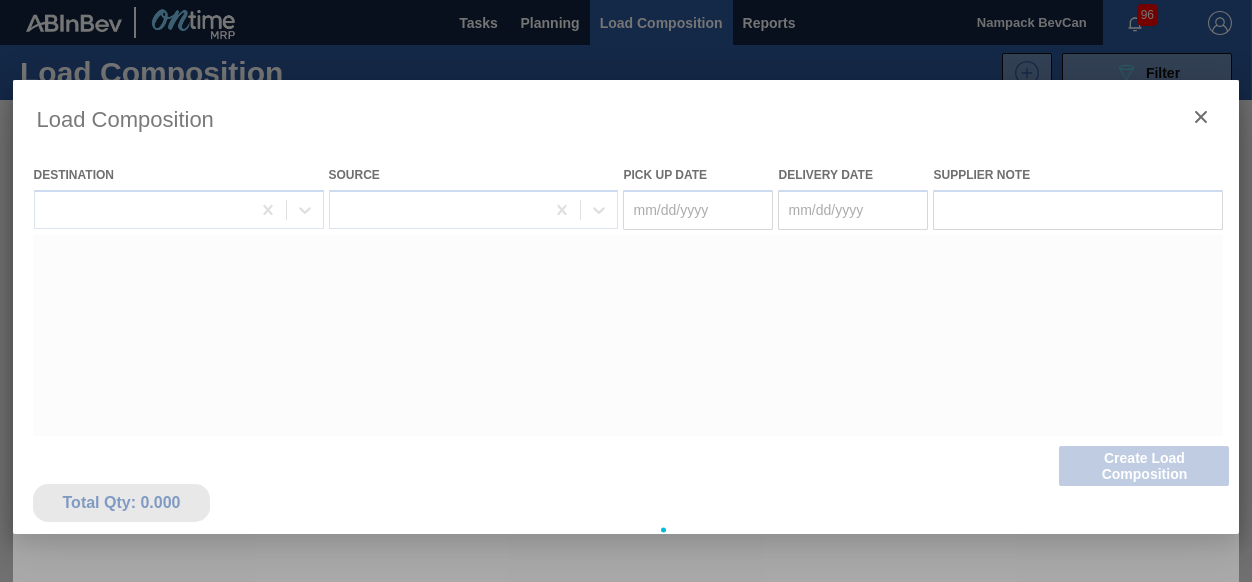 type on "08/05/2025" 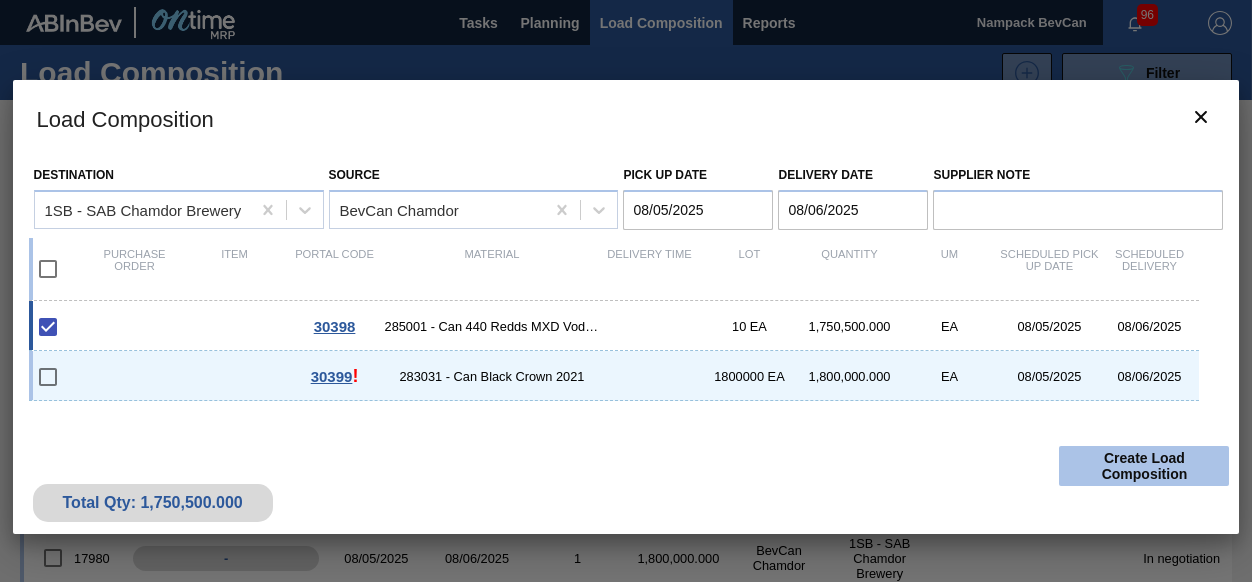 click on "Create Load Composition" at bounding box center (1144, 466) 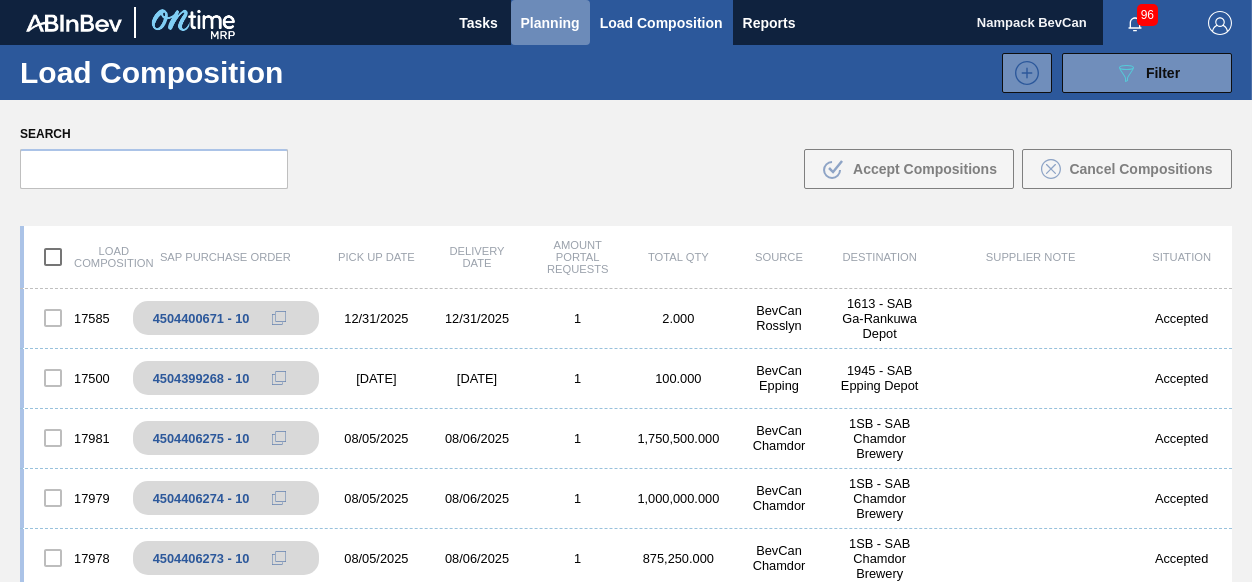 click on "Planning" at bounding box center [550, 23] 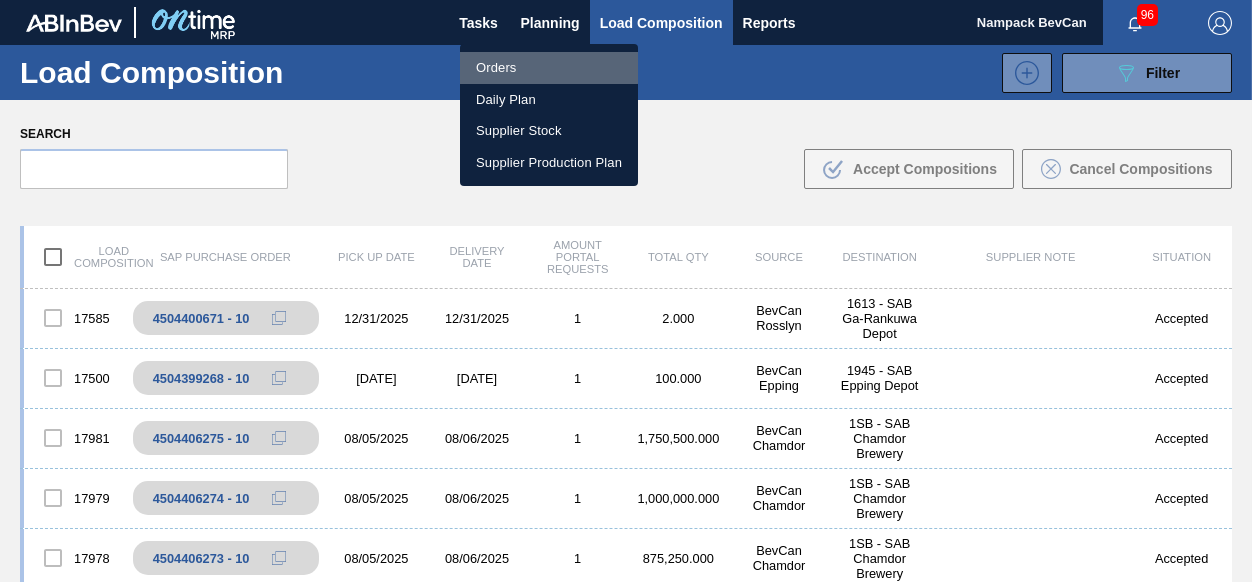 click on "Orders" at bounding box center (549, 68) 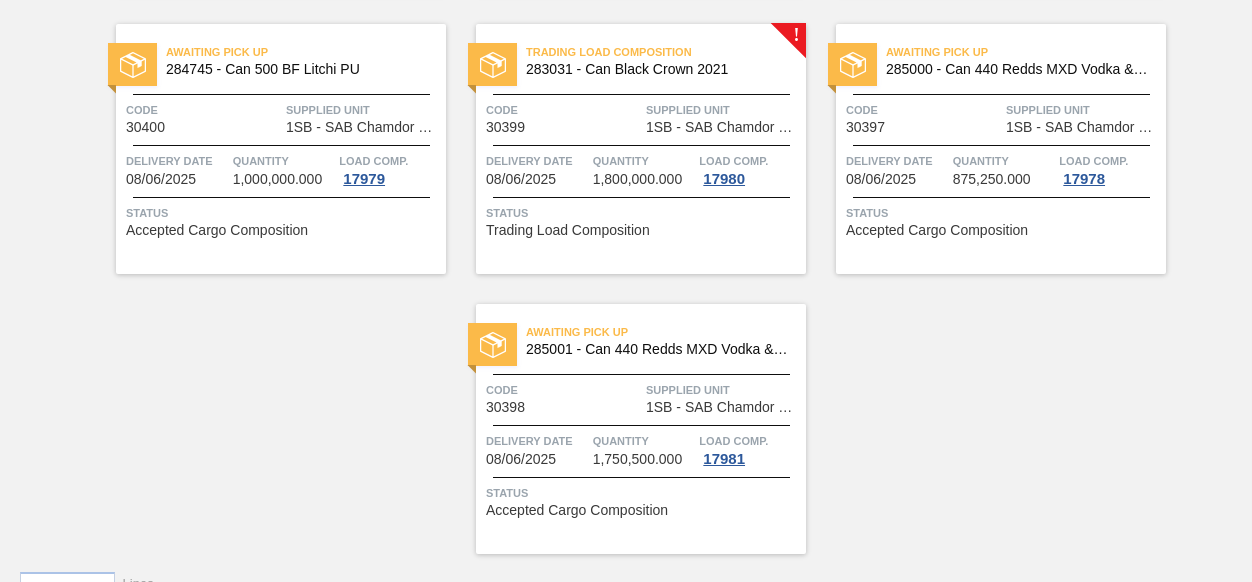 scroll, scrollTop: 1039, scrollLeft: 0, axis: vertical 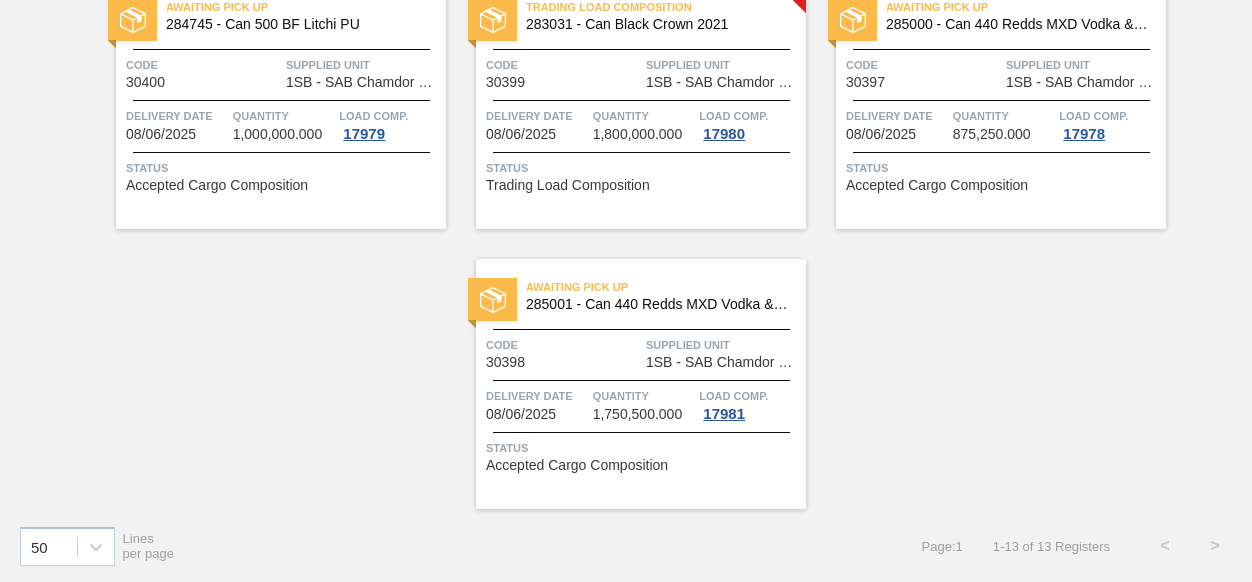 drag, startPoint x: 1121, startPoint y: 432, endPoint x: 1084, endPoint y: 471, distance: 53.75872 